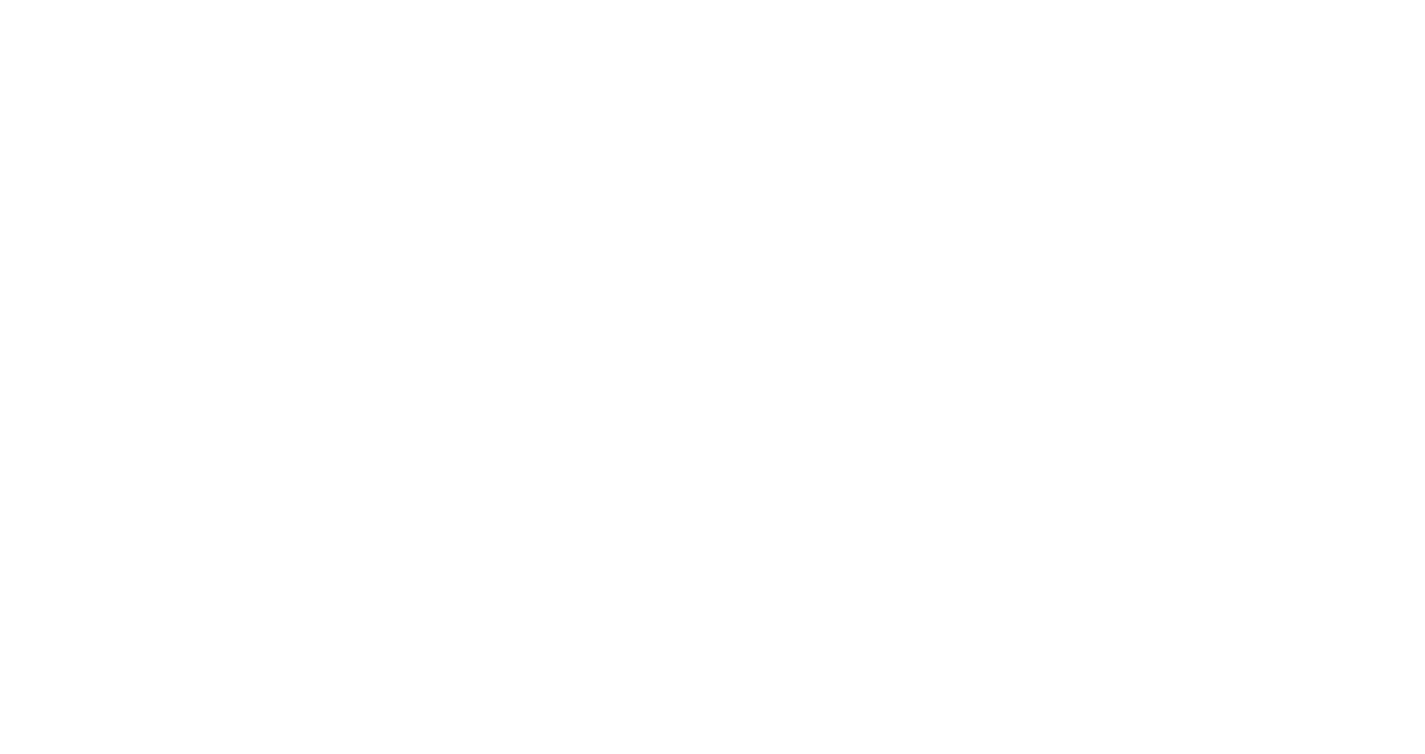 scroll, scrollTop: 0, scrollLeft: 0, axis: both 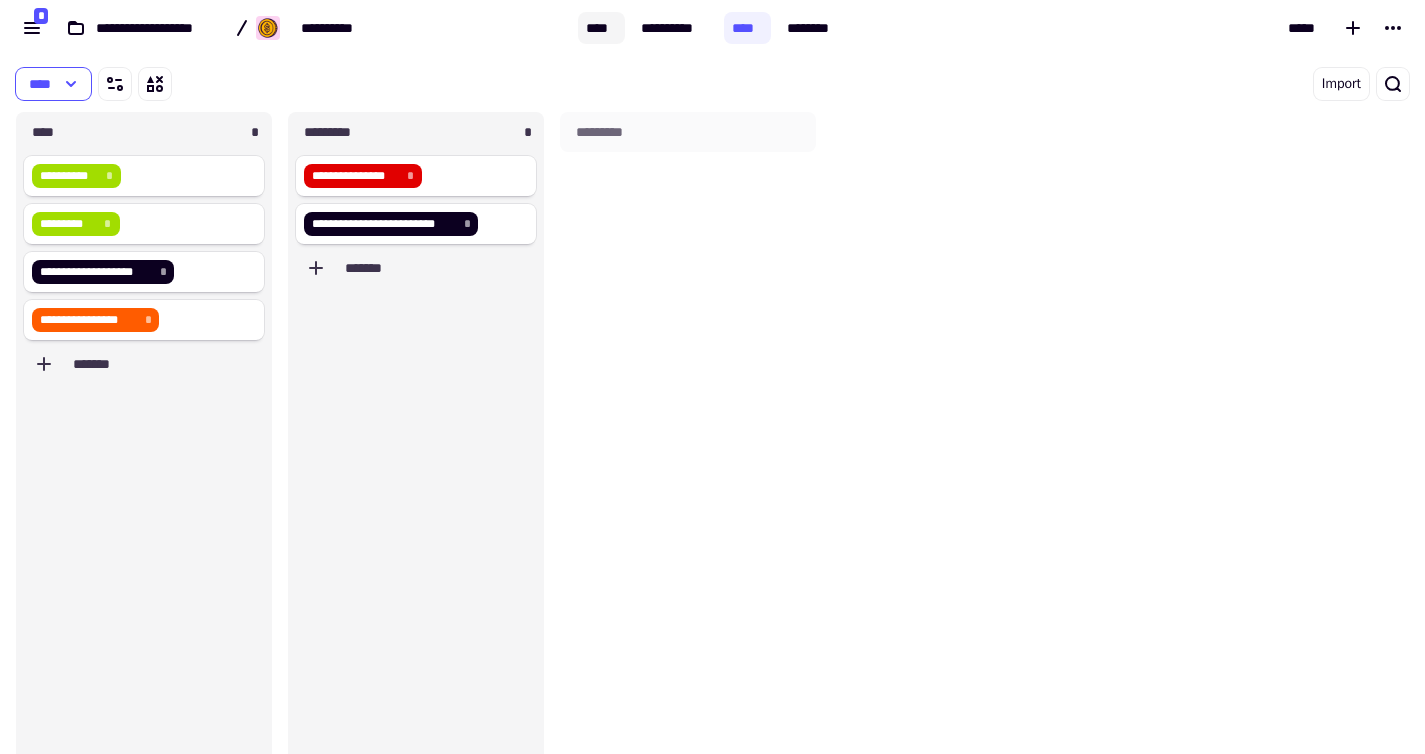 click on "****" 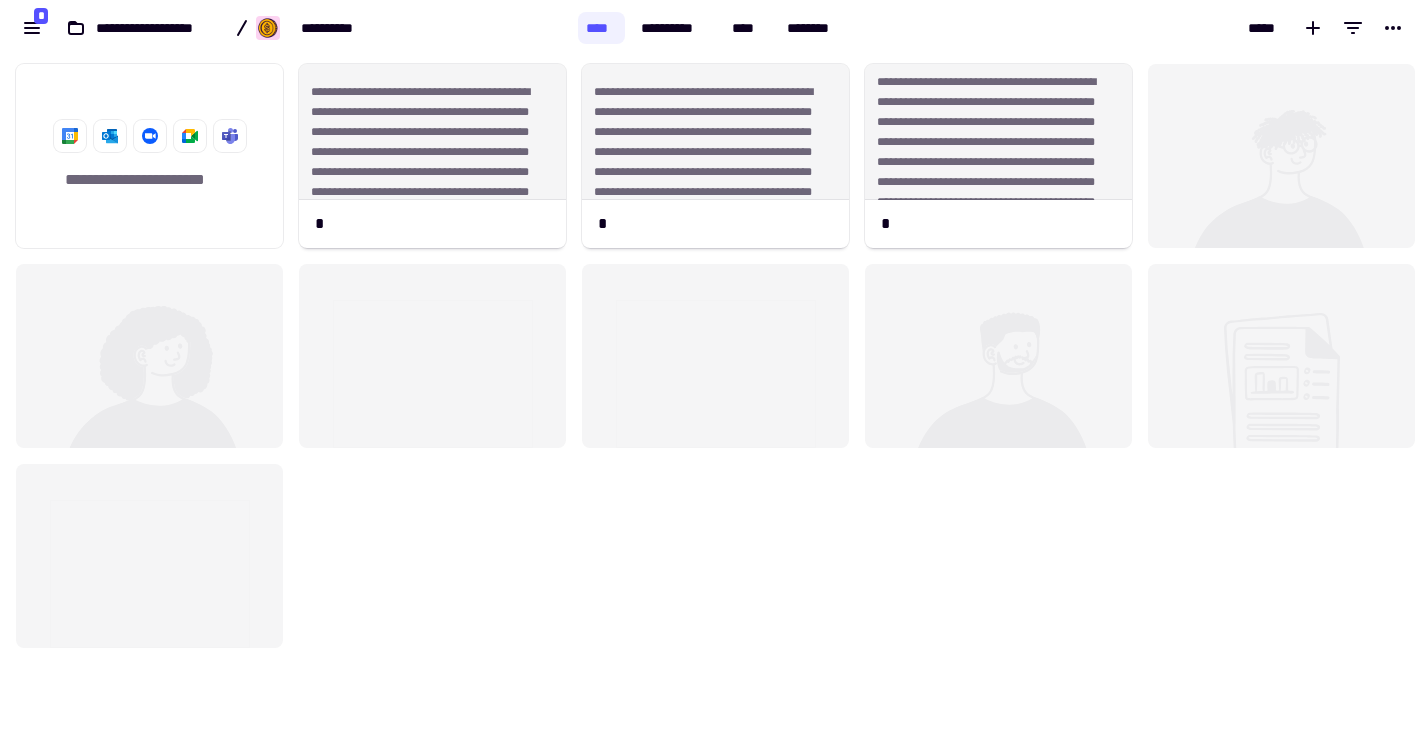 scroll, scrollTop: 16, scrollLeft: 16, axis: both 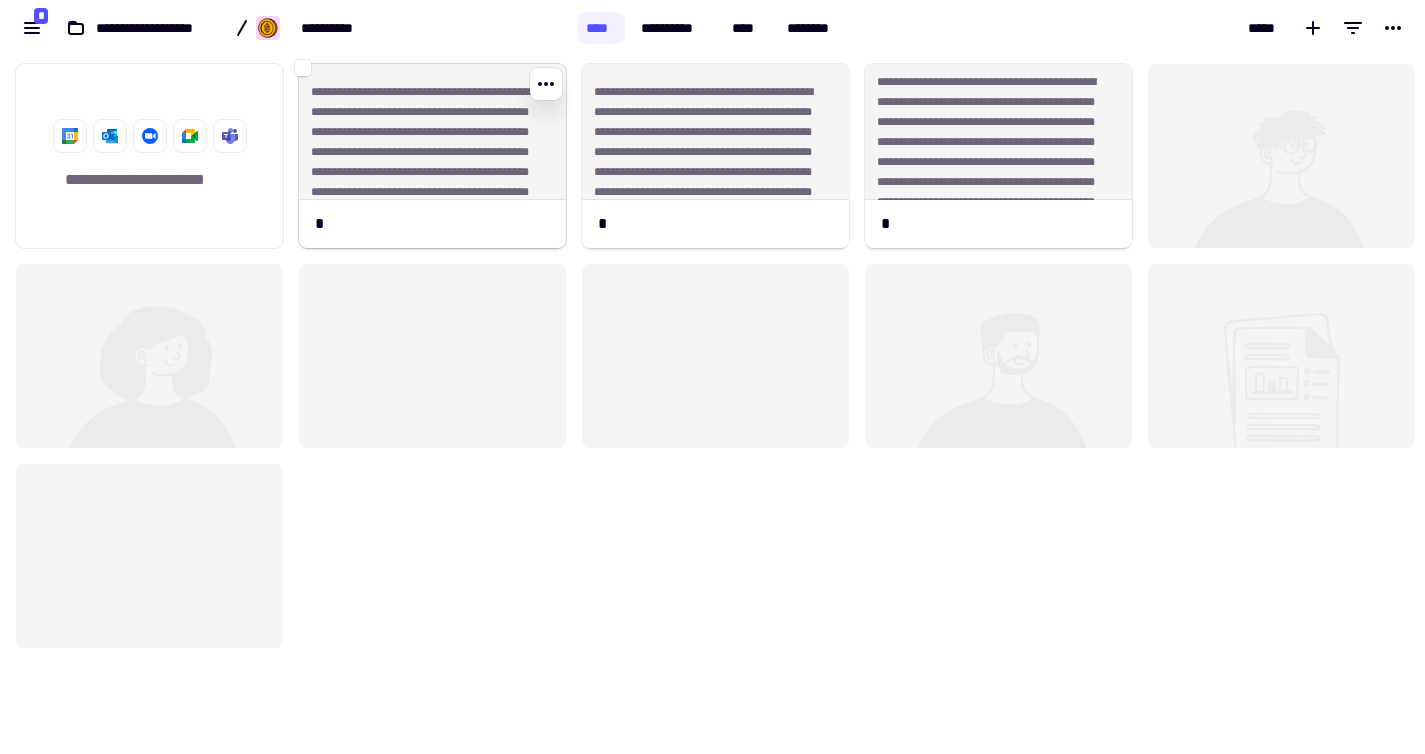 click on "**********" 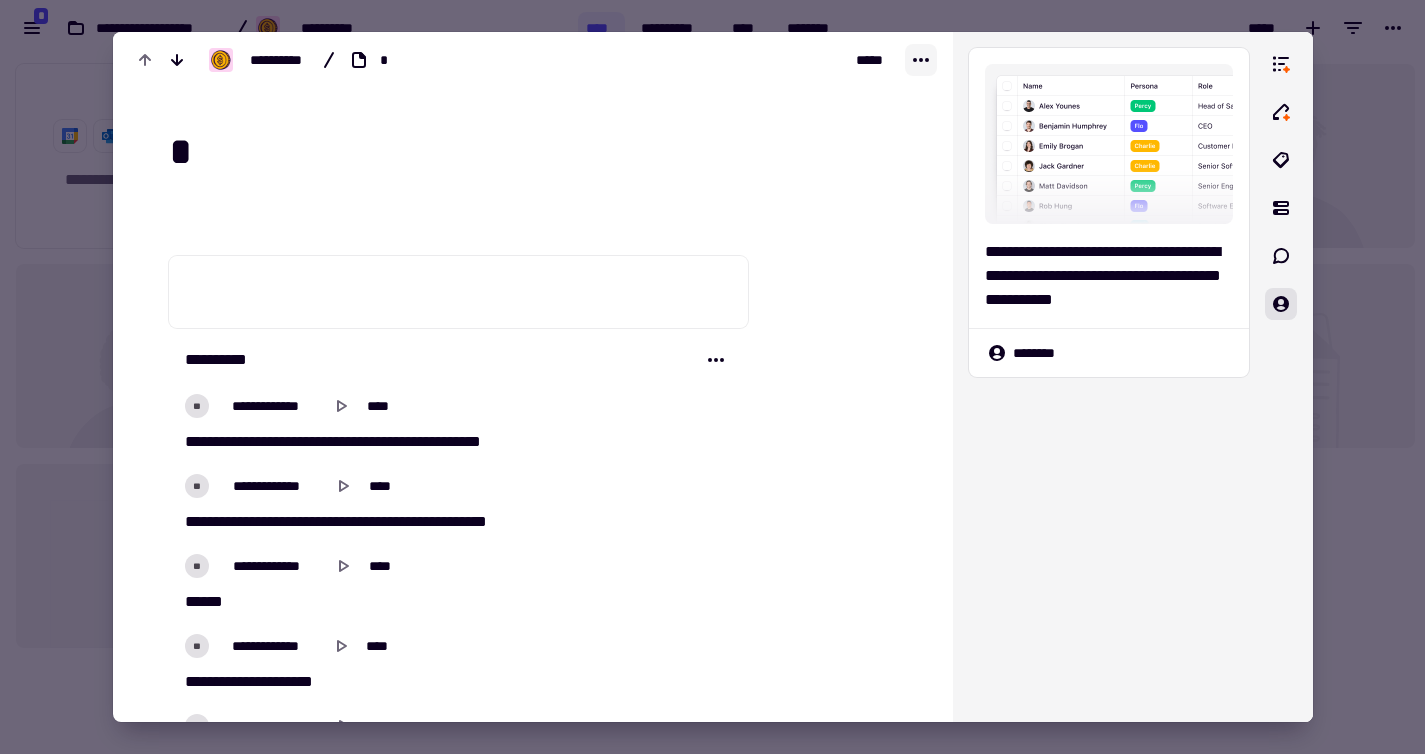 click 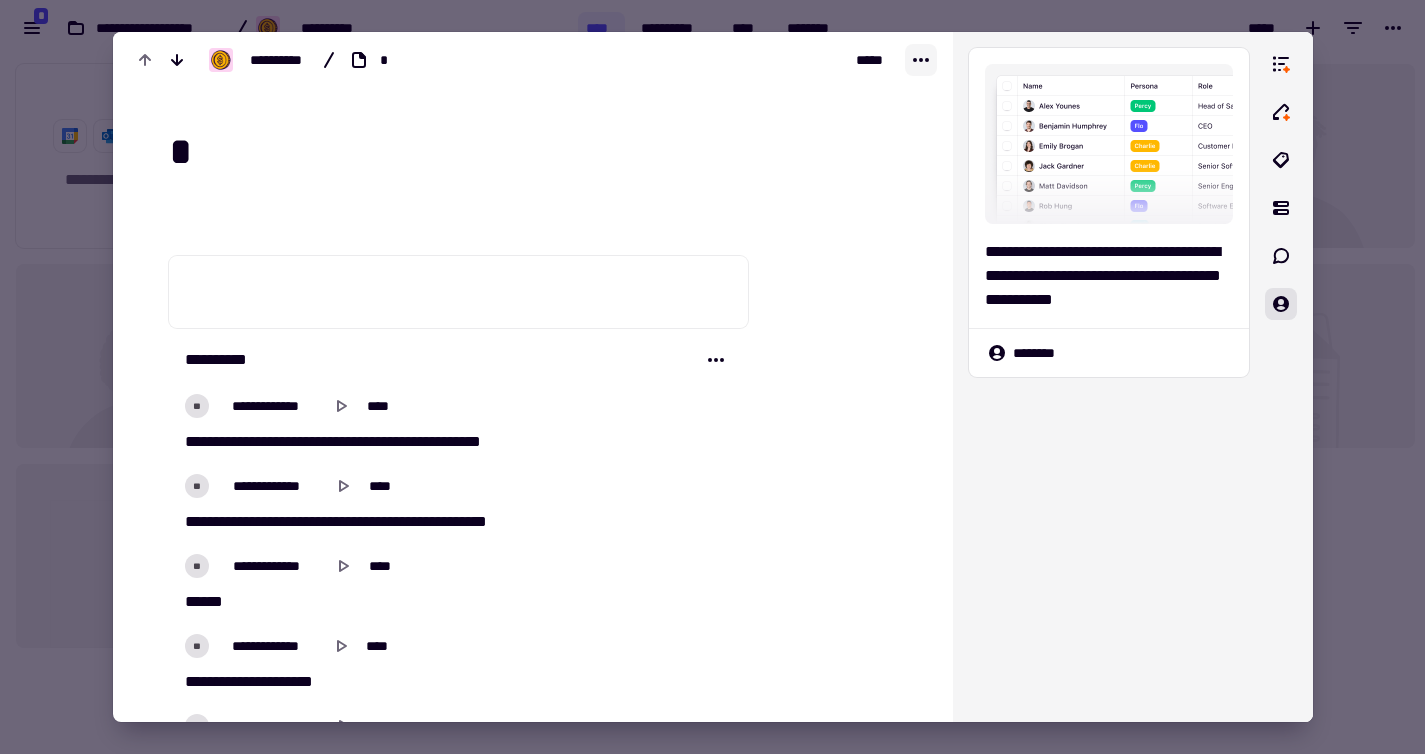 click 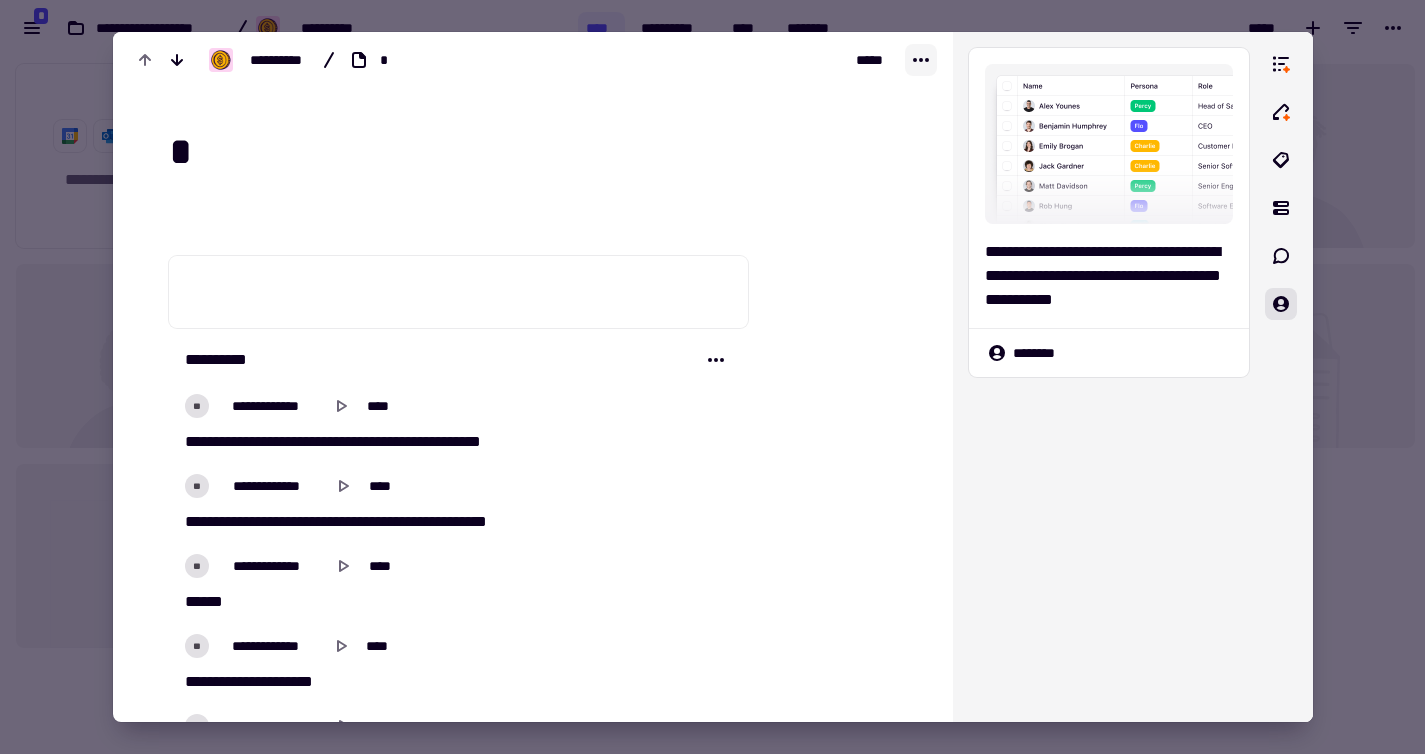 click 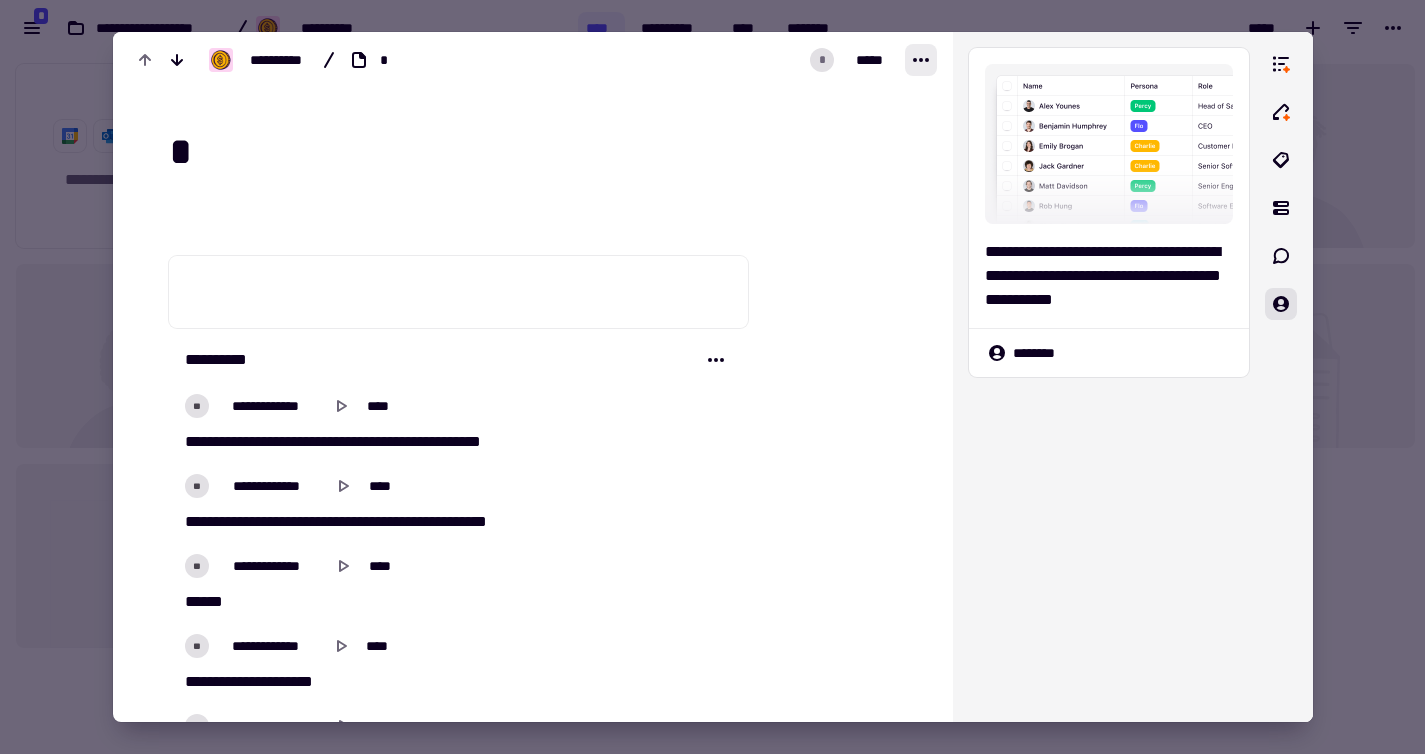 click 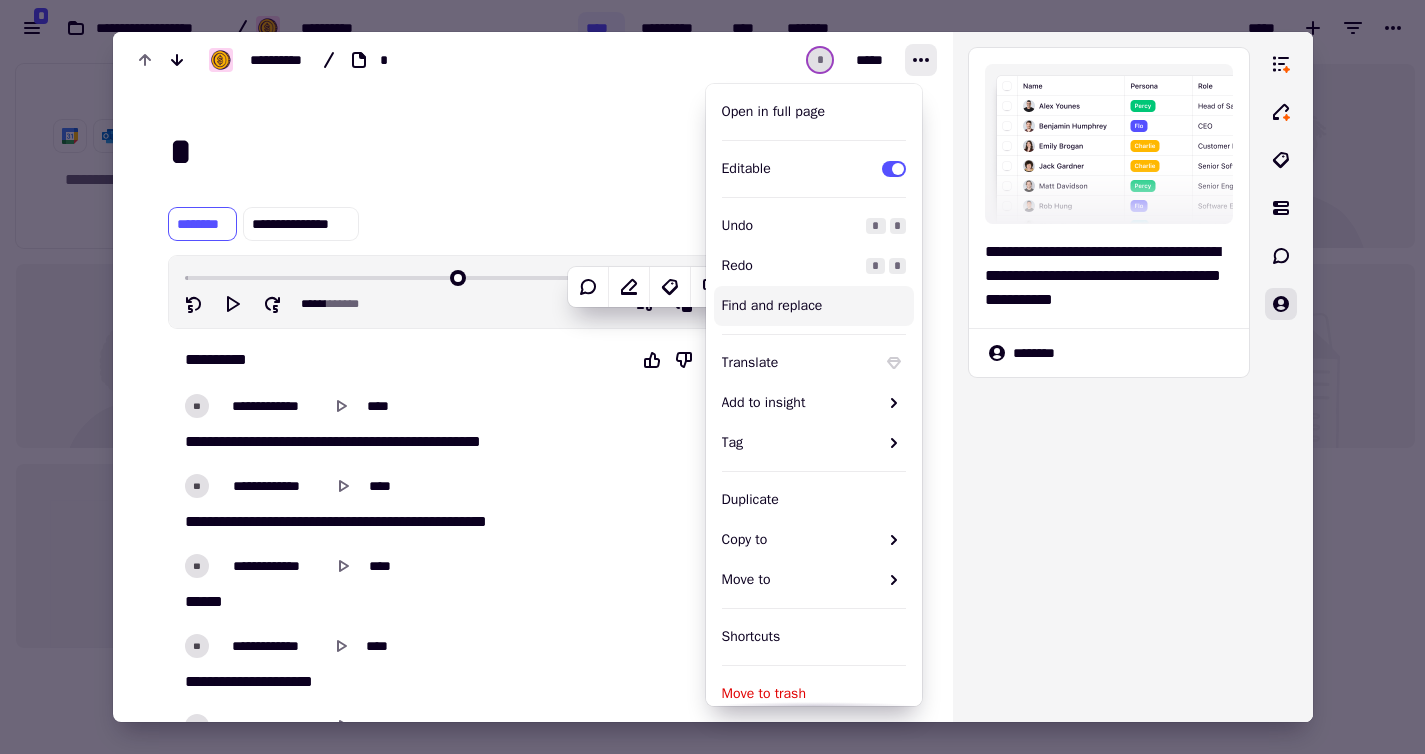 scroll, scrollTop: 0, scrollLeft: 0, axis: both 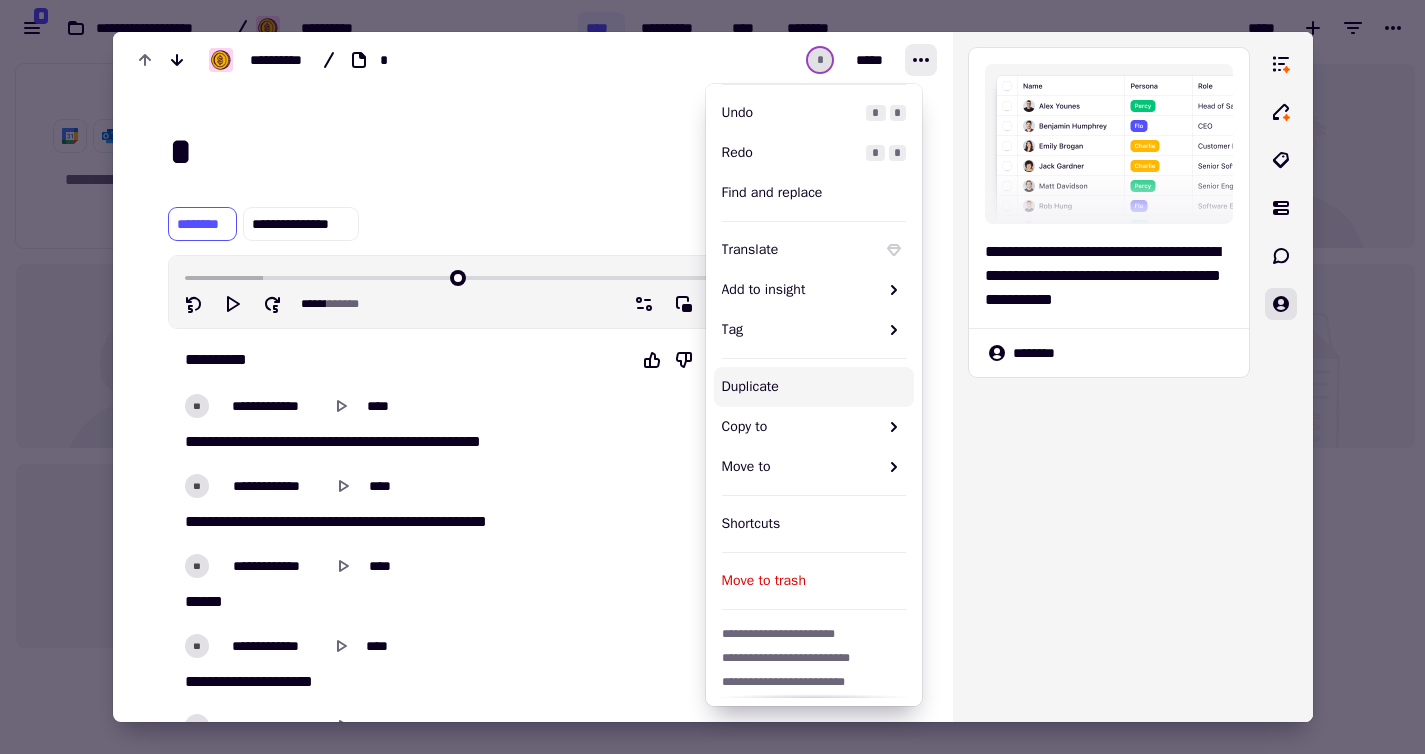 click on "Copy to" at bounding box center [800, 427] 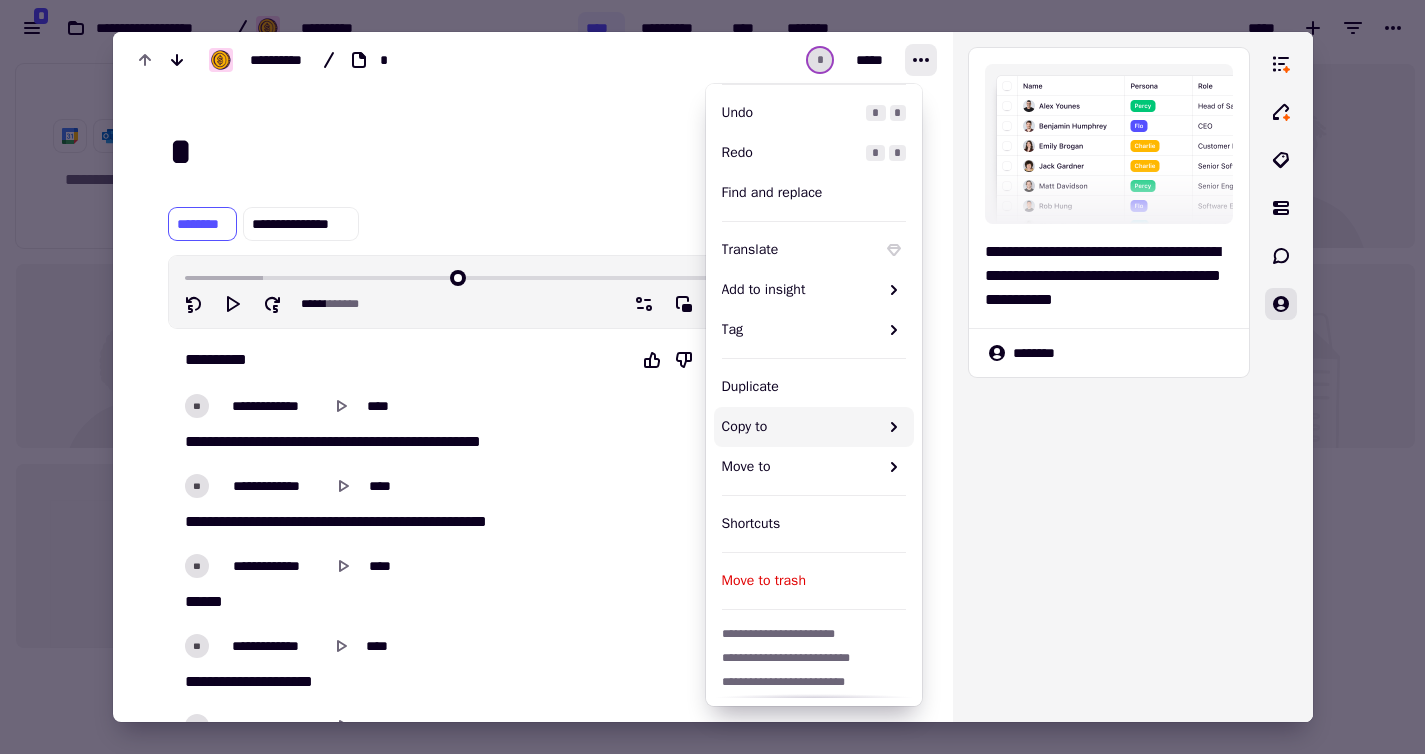 click 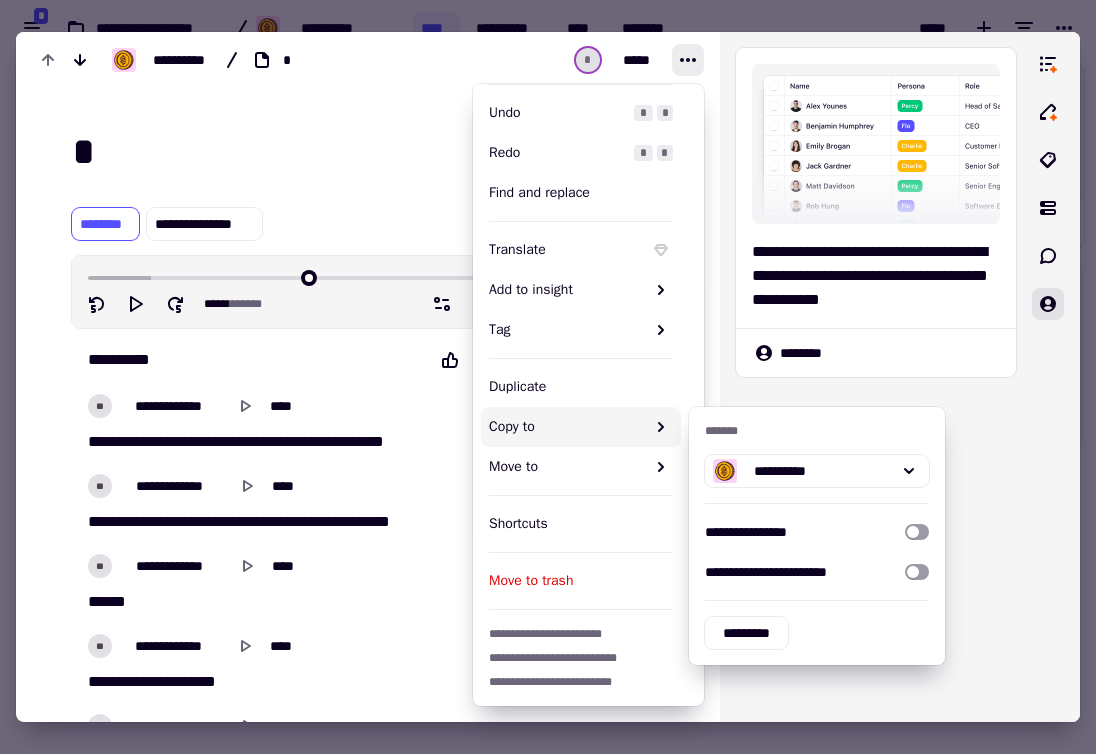scroll, scrollTop: 683, scrollLeft: 1081, axis: both 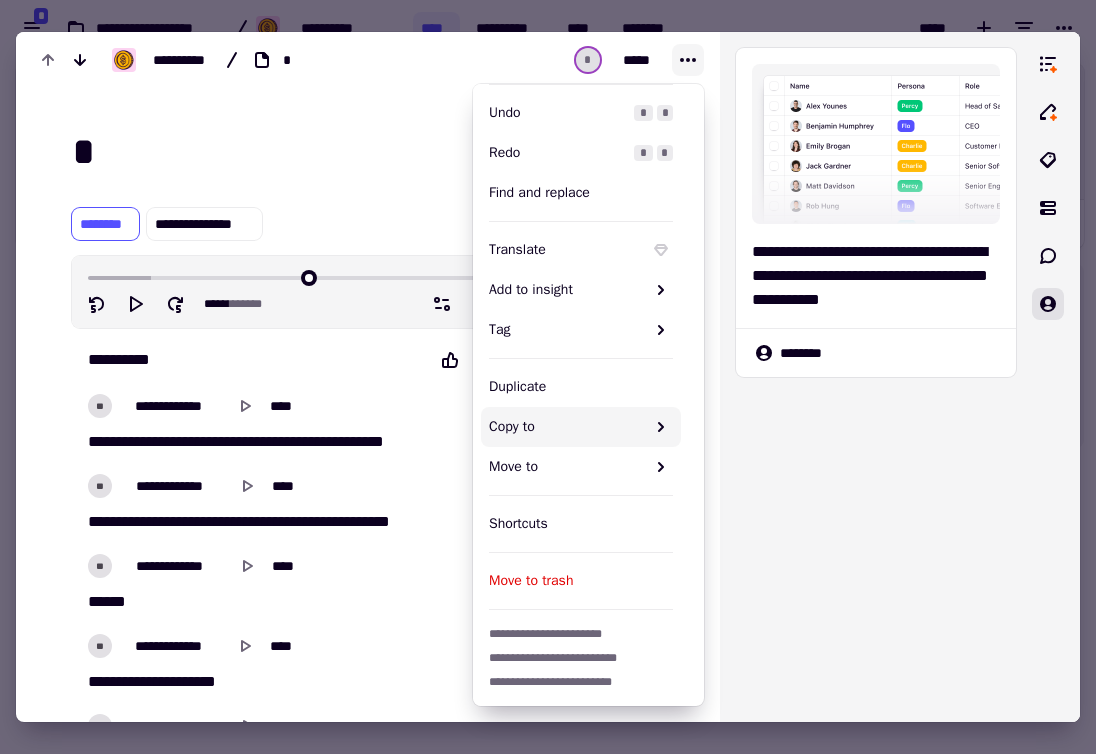 click 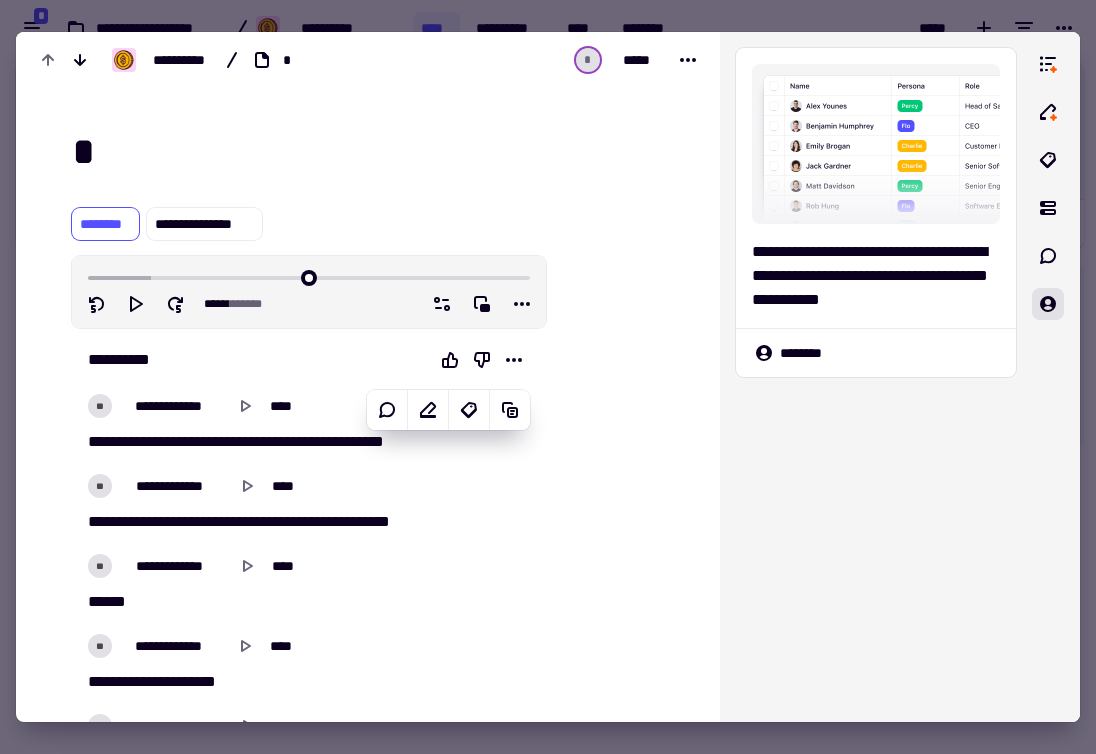 click at bounding box center [621, 15681] 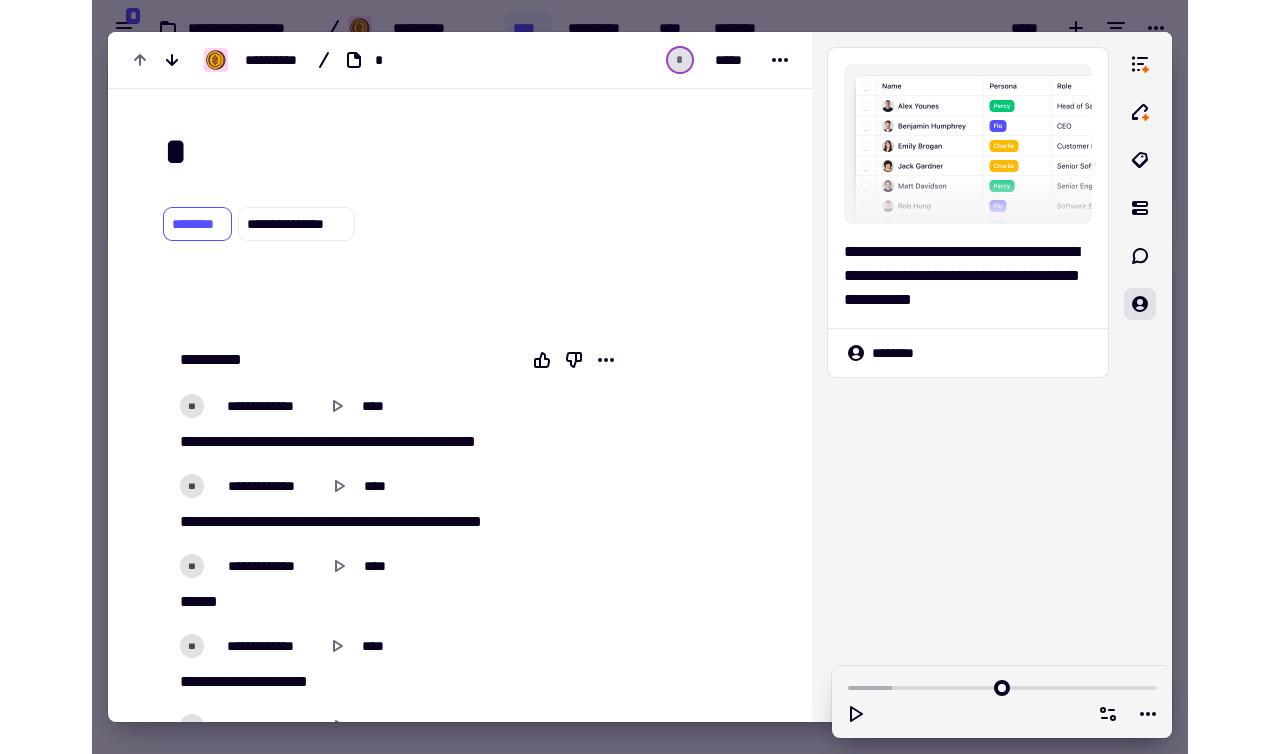 scroll, scrollTop: 796, scrollLeft: 0, axis: vertical 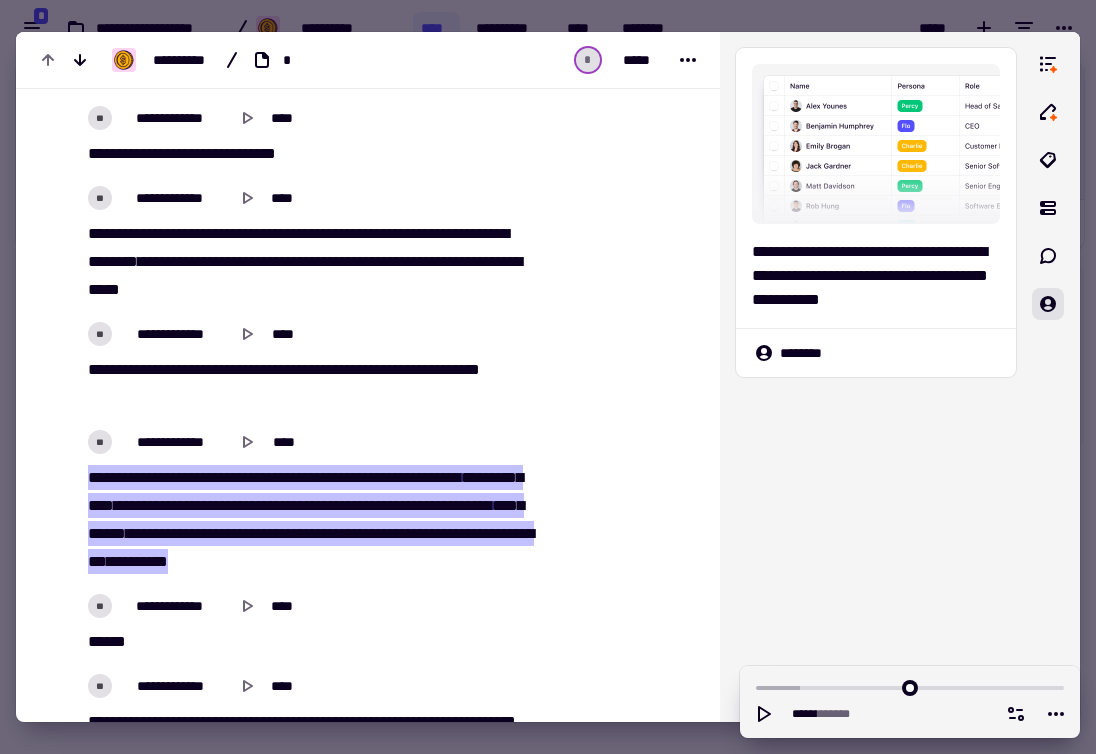 click at bounding box center (548, 377) 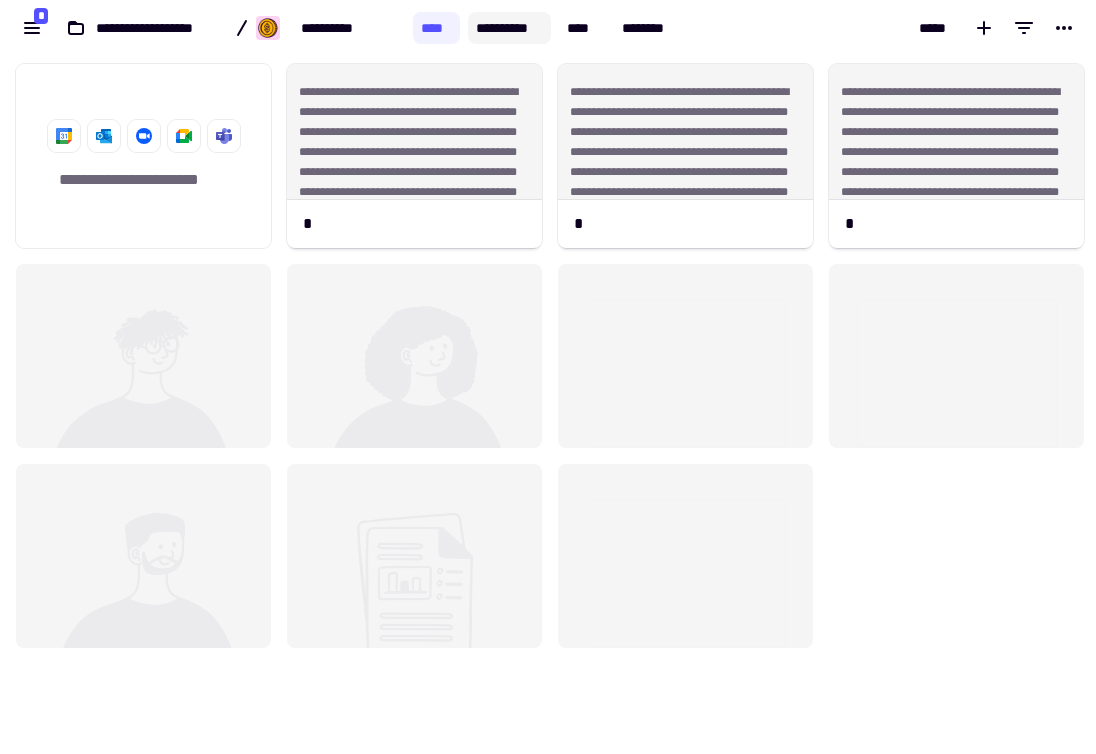 click on "**********" 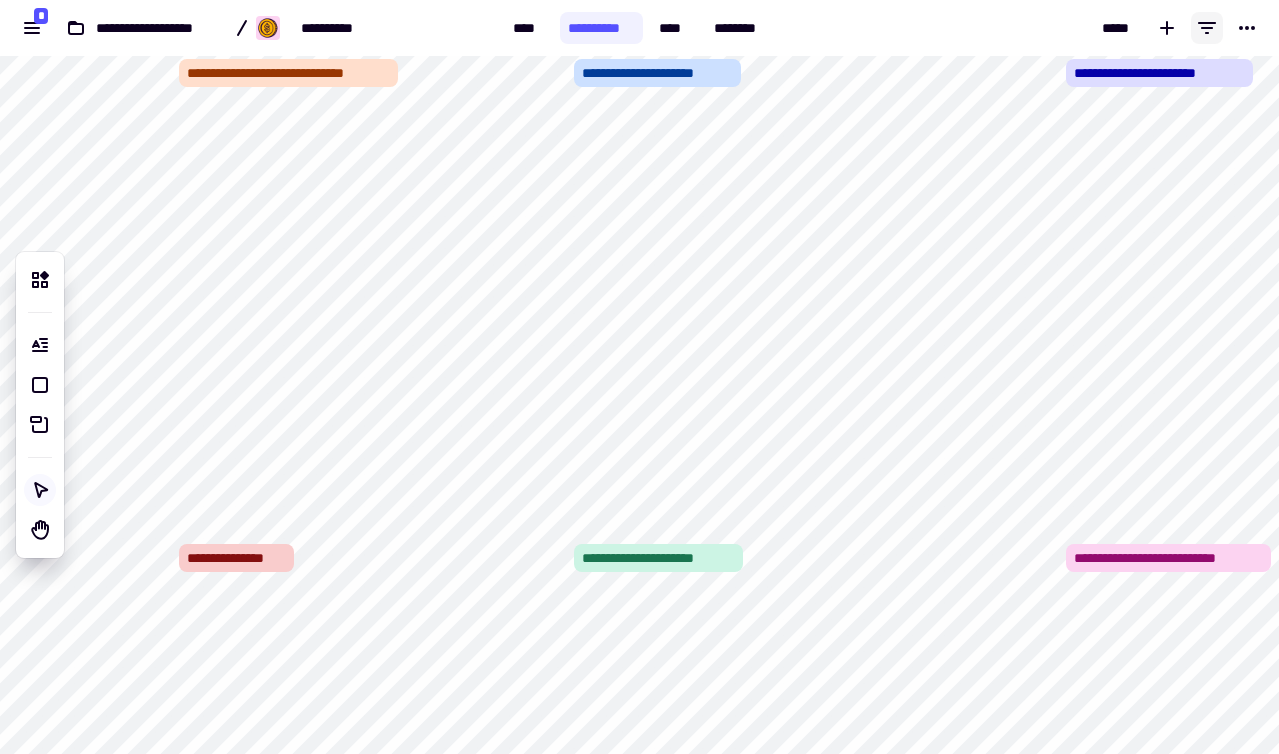 click 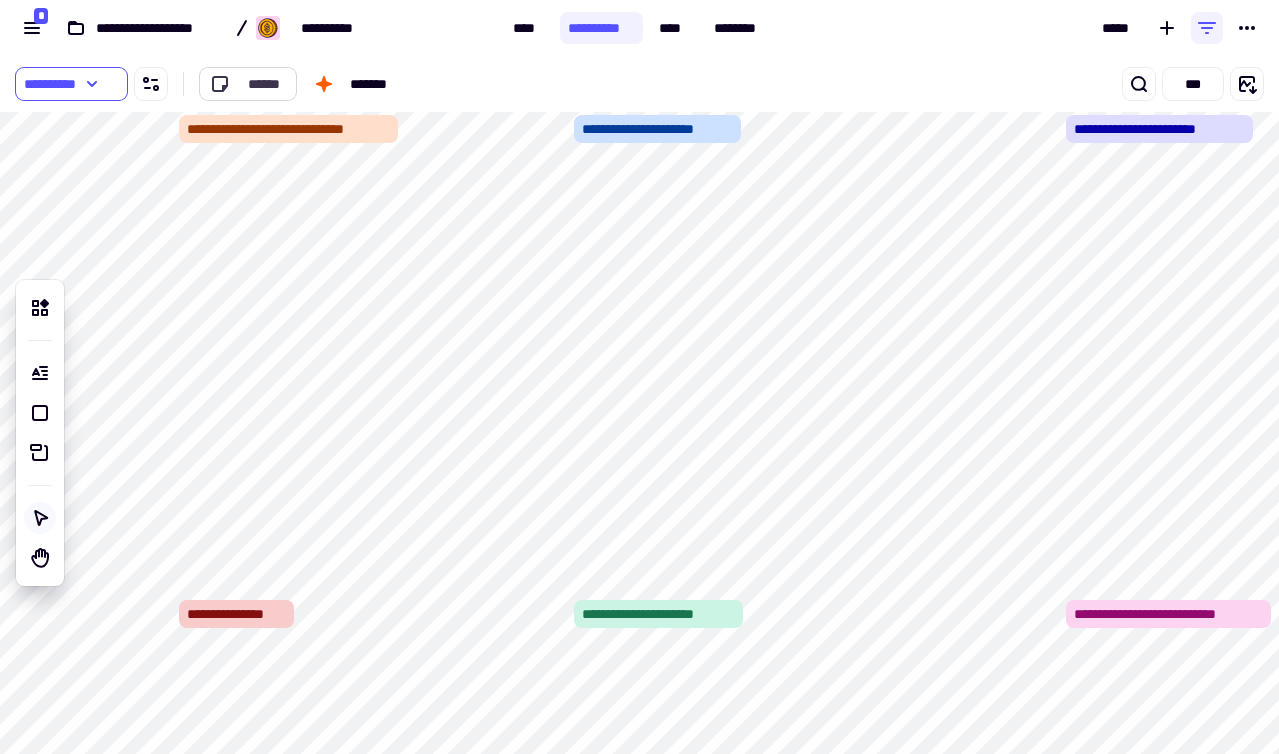 click on "******" 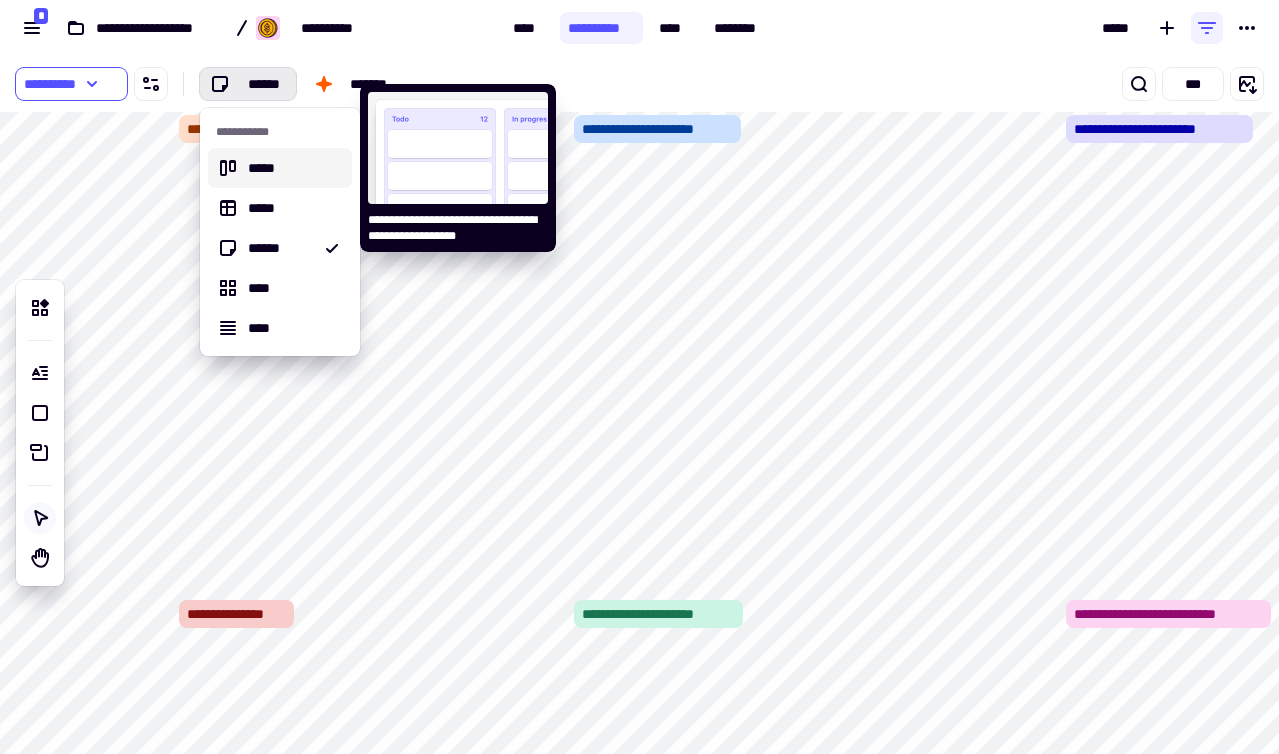 click on "*****" at bounding box center [292, 168] 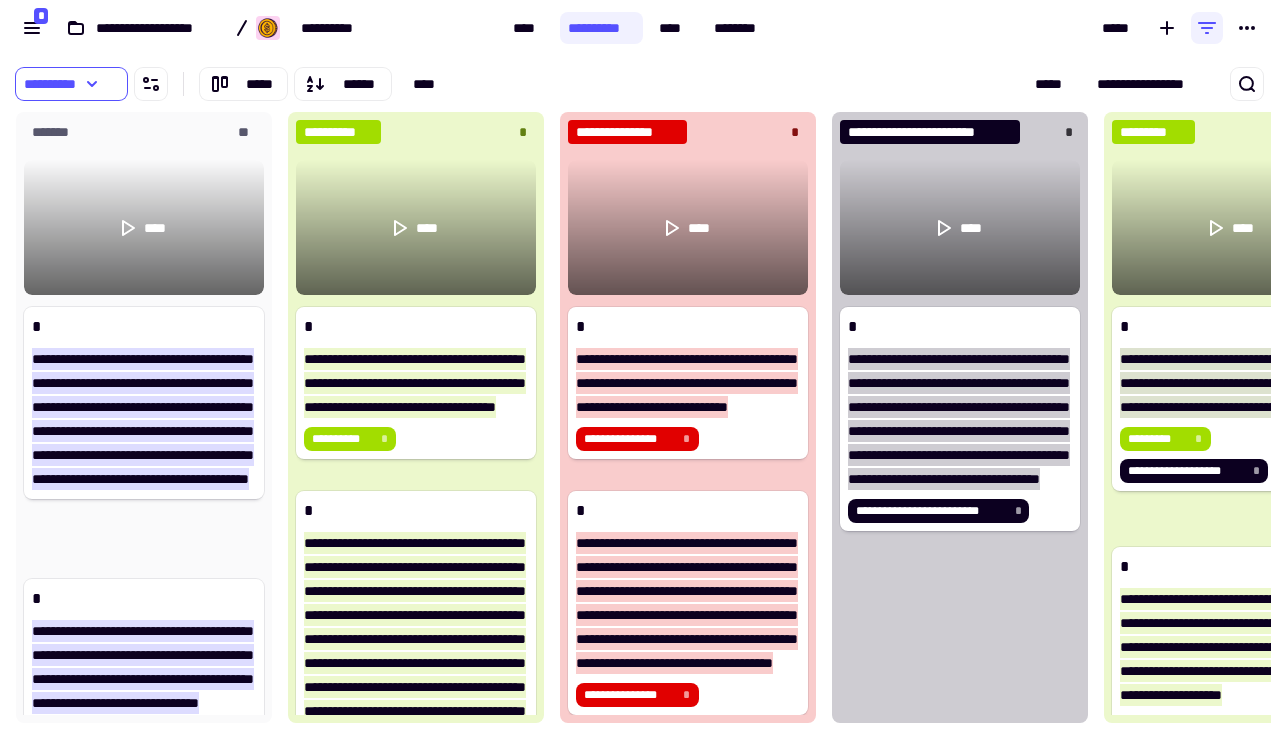 scroll, scrollTop: 16, scrollLeft: 16, axis: both 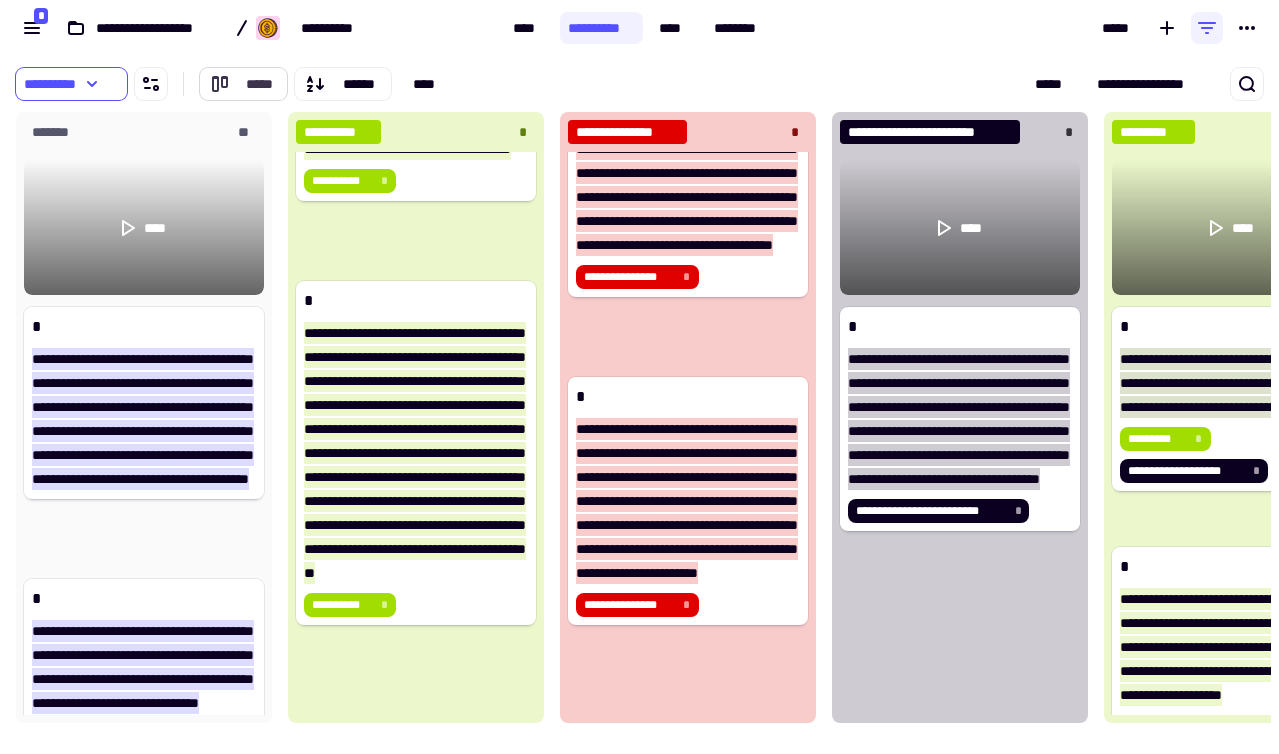 click on "*****" 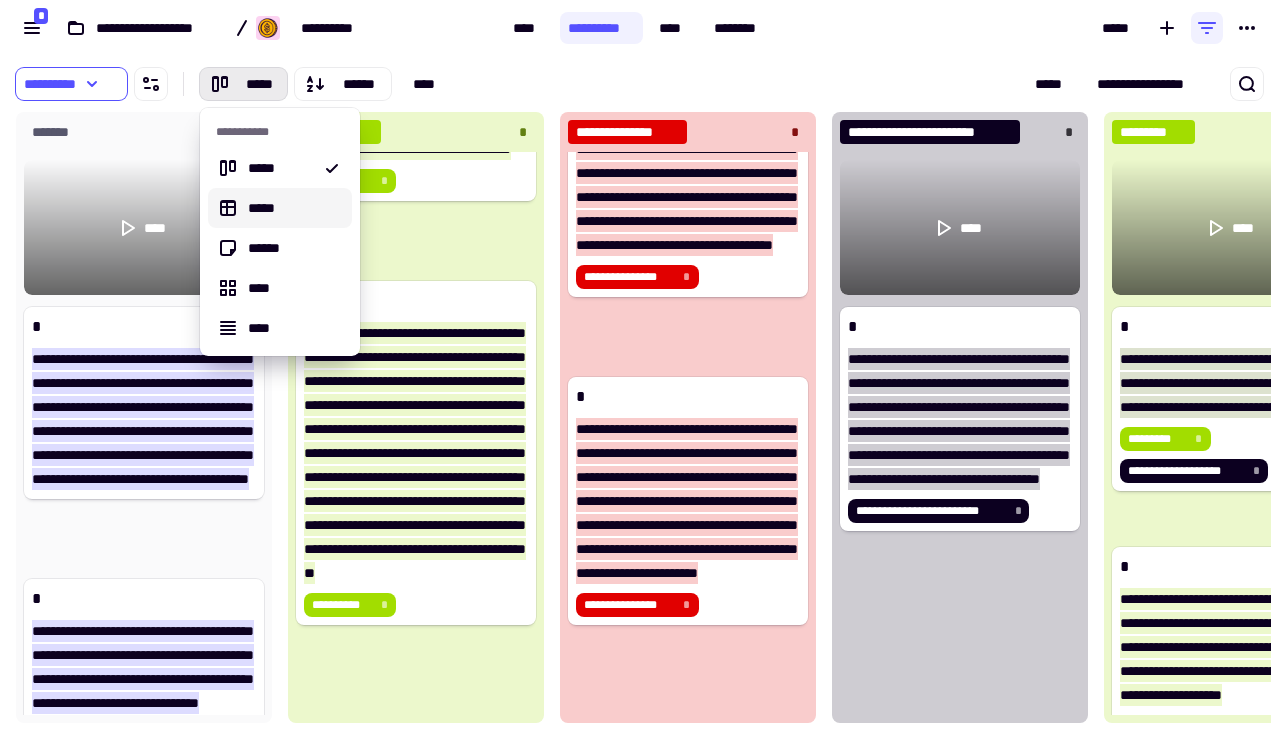 click on "*****" at bounding box center [292, 208] 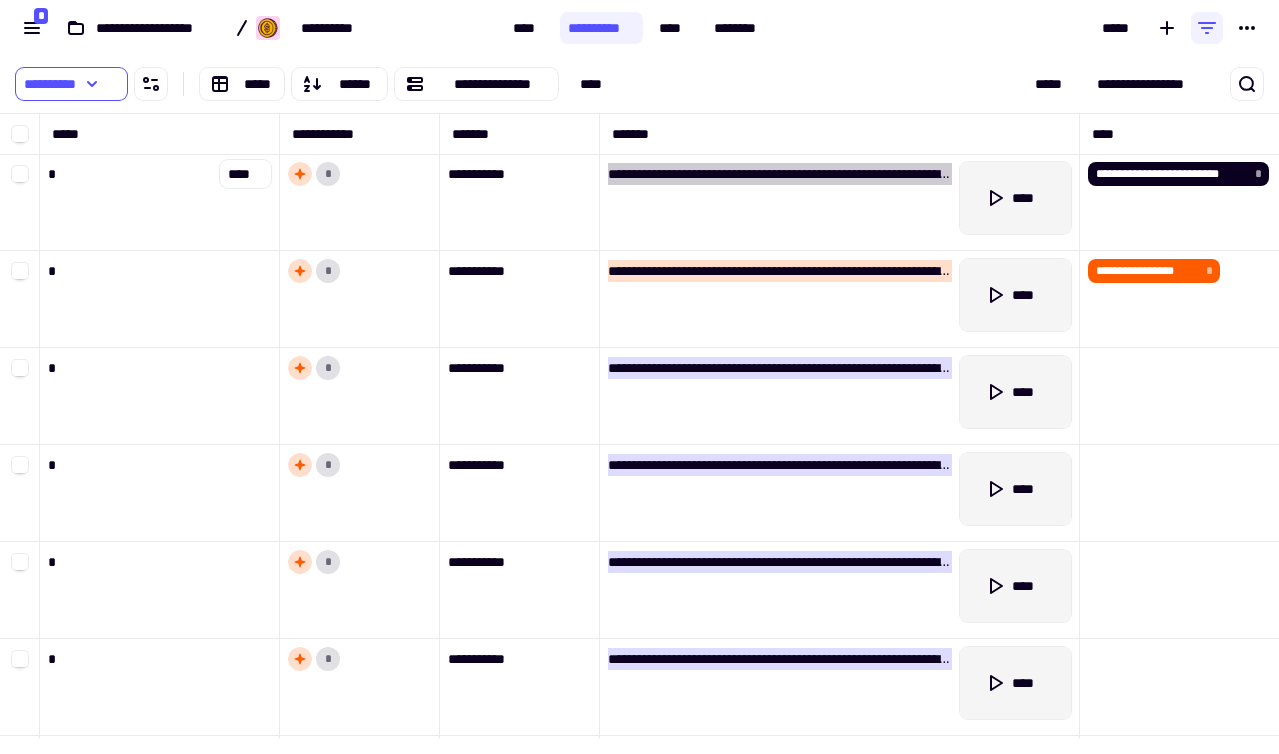 scroll, scrollTop: 16, scrollLeft: 16, axis: both 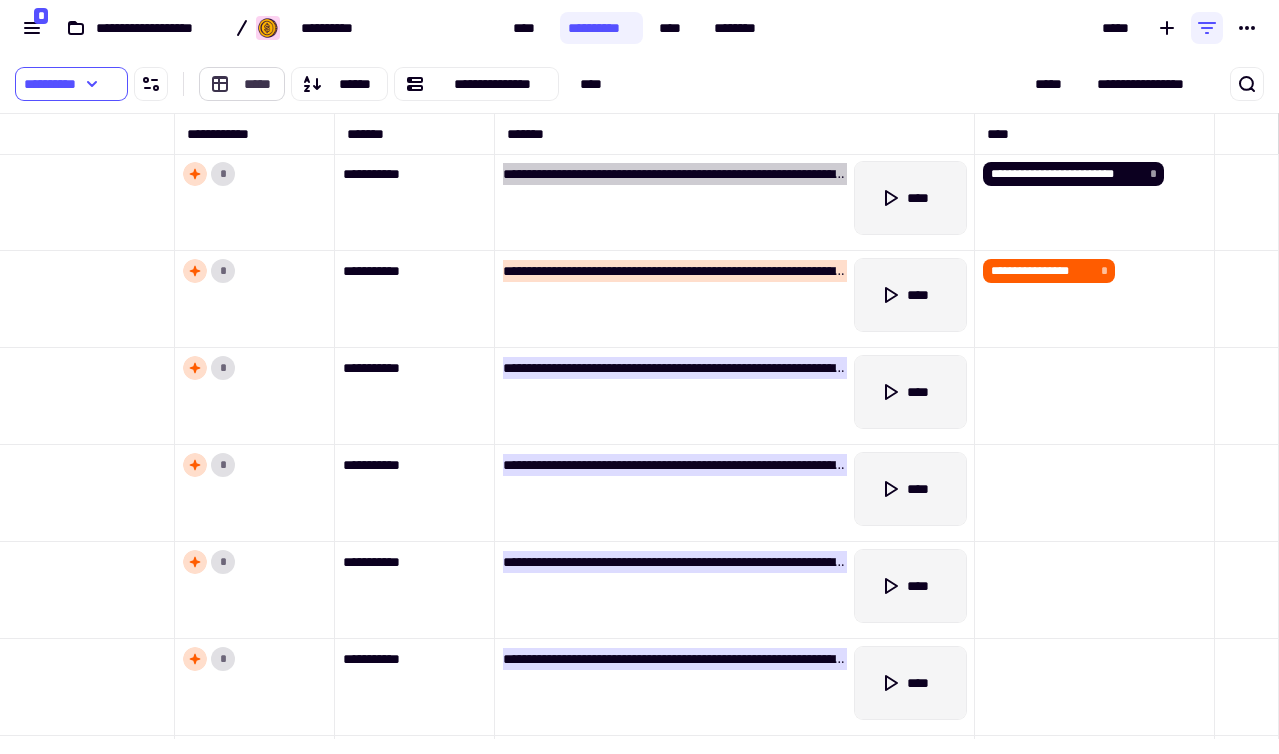 click on "*****" 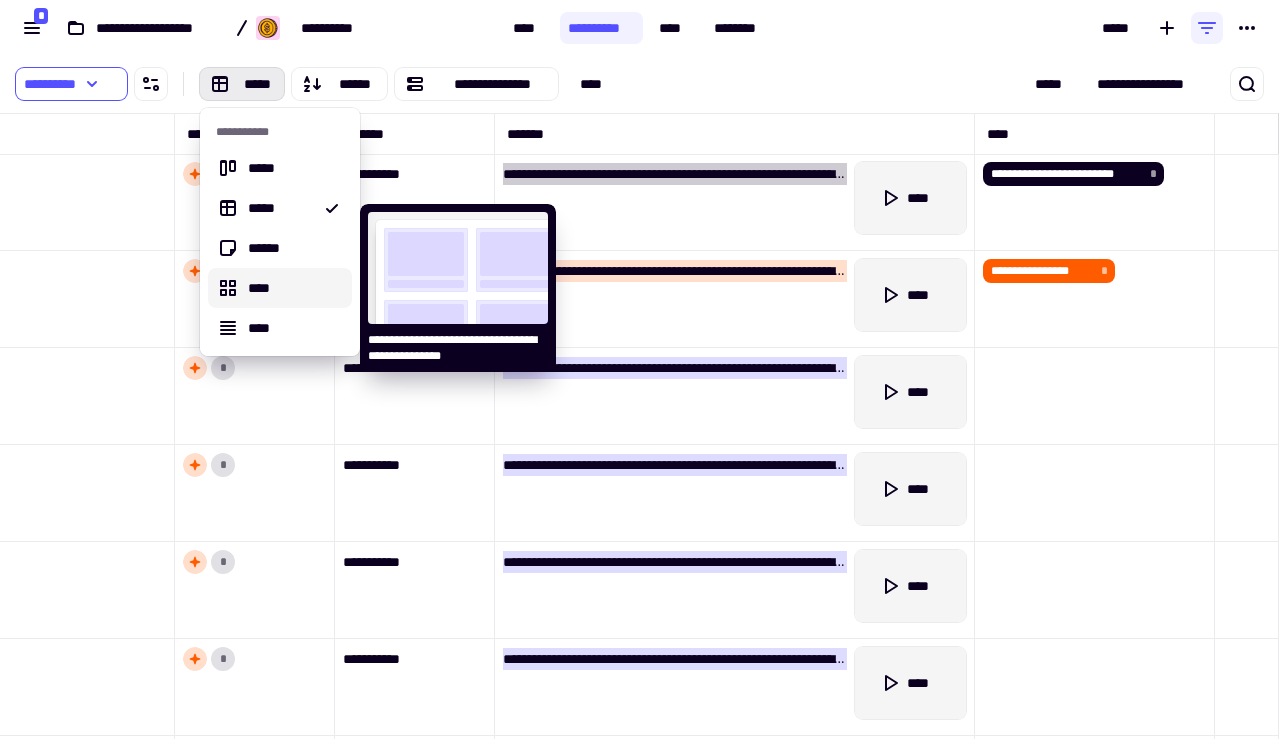 click on "****" at bounding box center [292, 288] 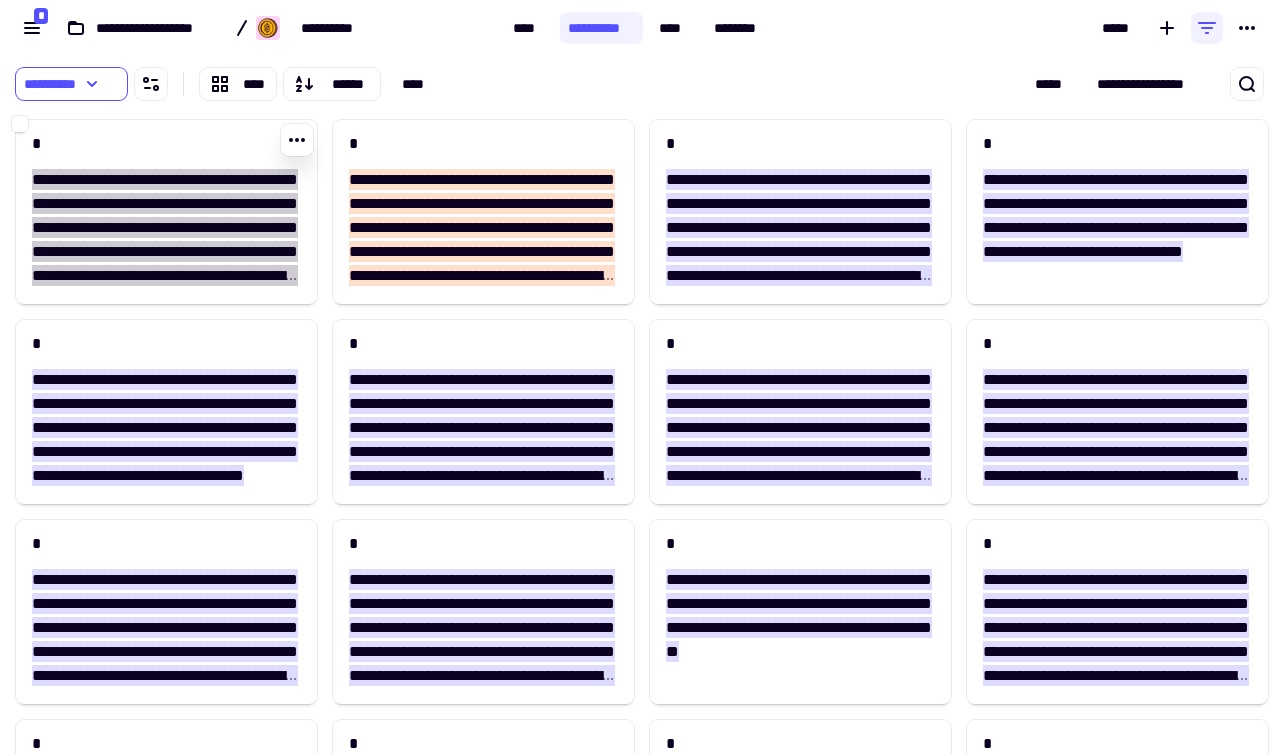 scroll, scrollTop: 0, scrollLeft: 15, axis: horizontal 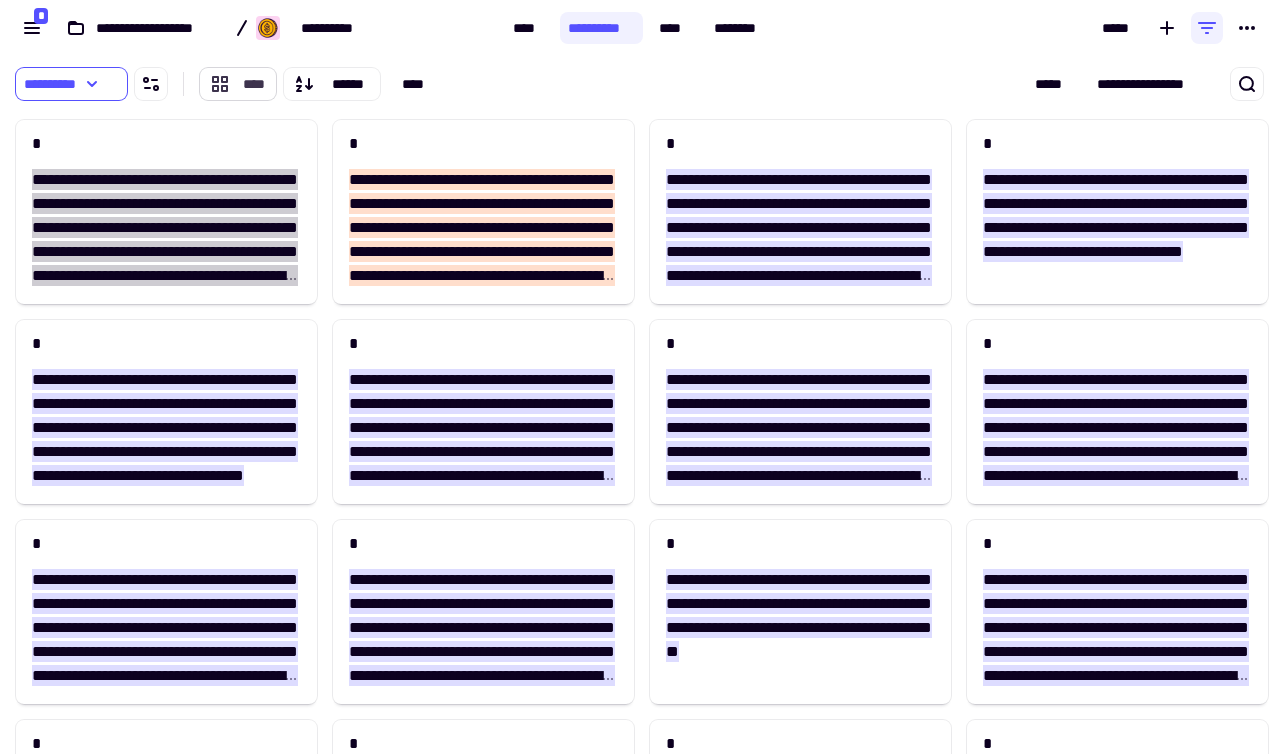 click on "****" 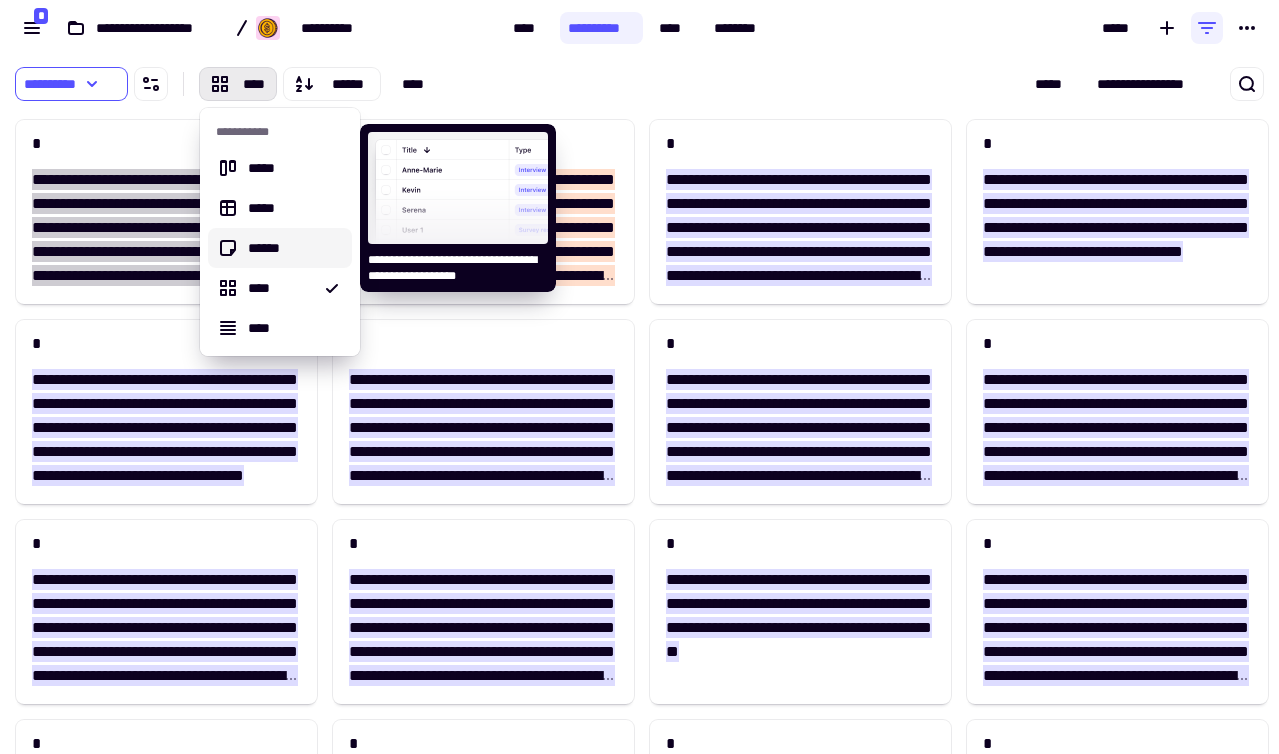 click on "******" at bounding box center [292, 248] 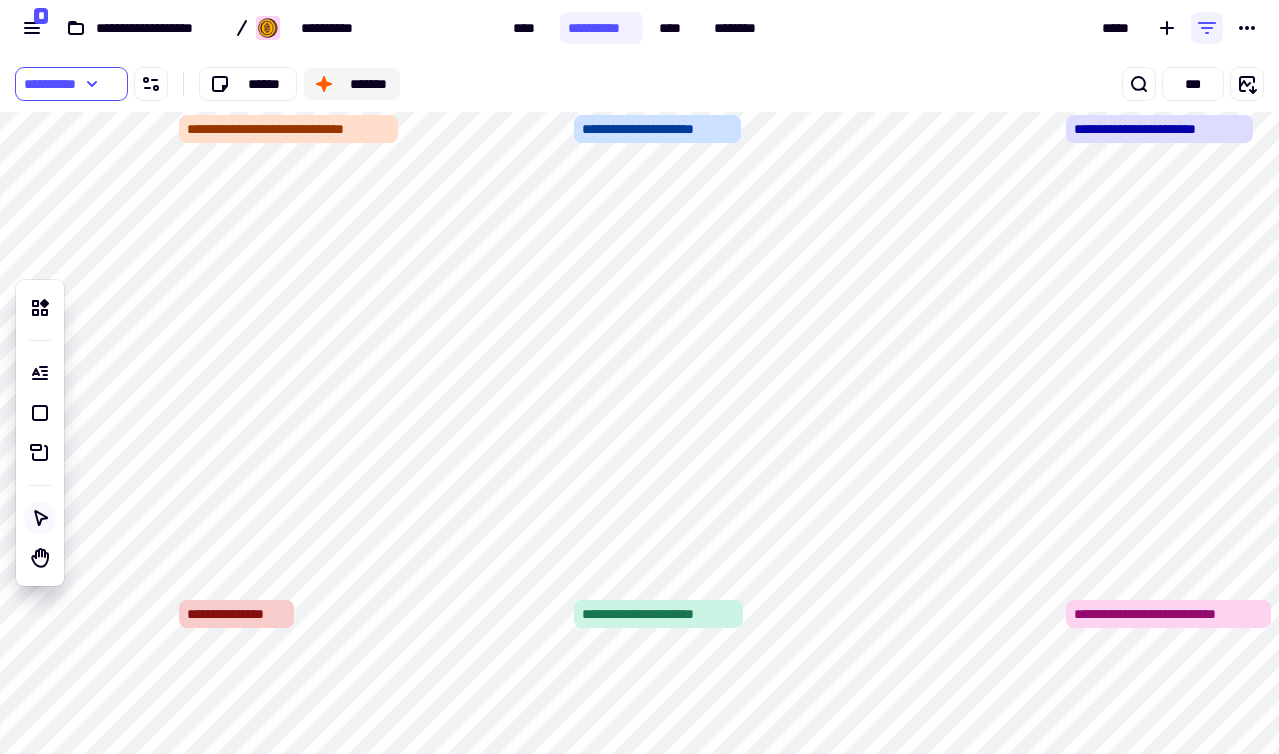 click on "*******" 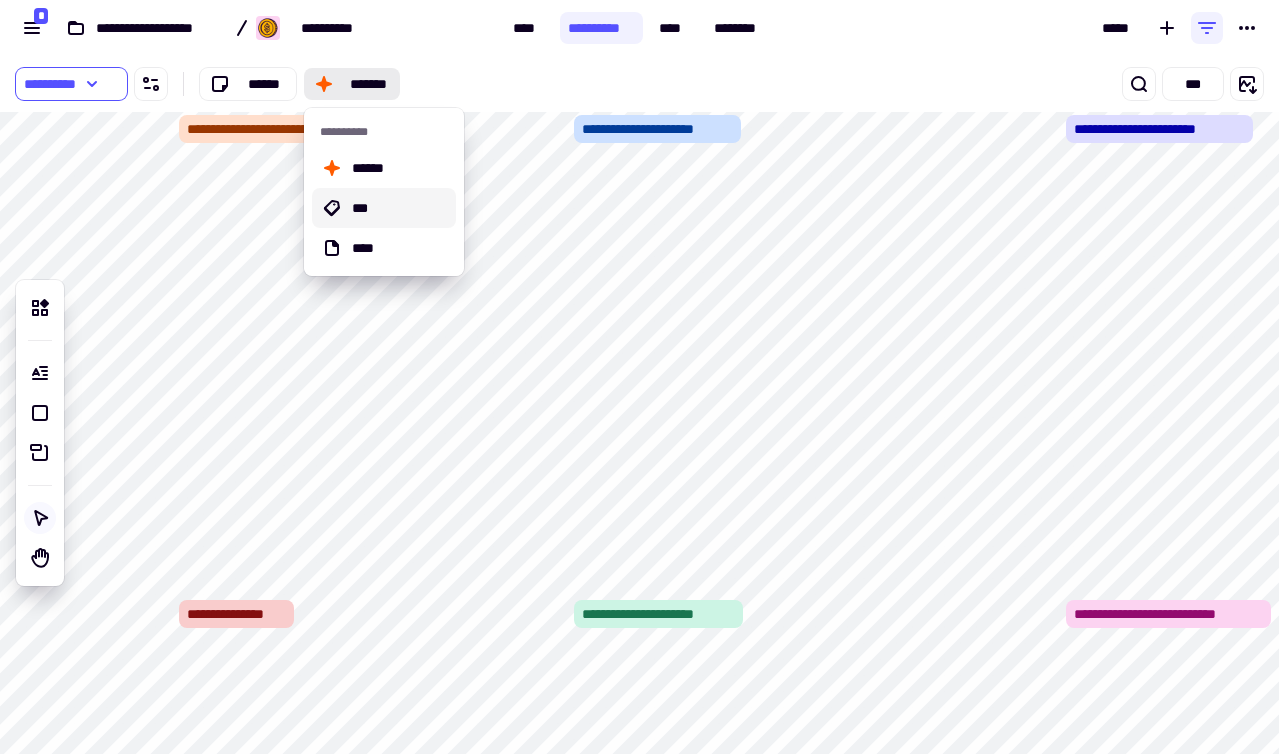 click on "***" at bounding box center (400, 208) 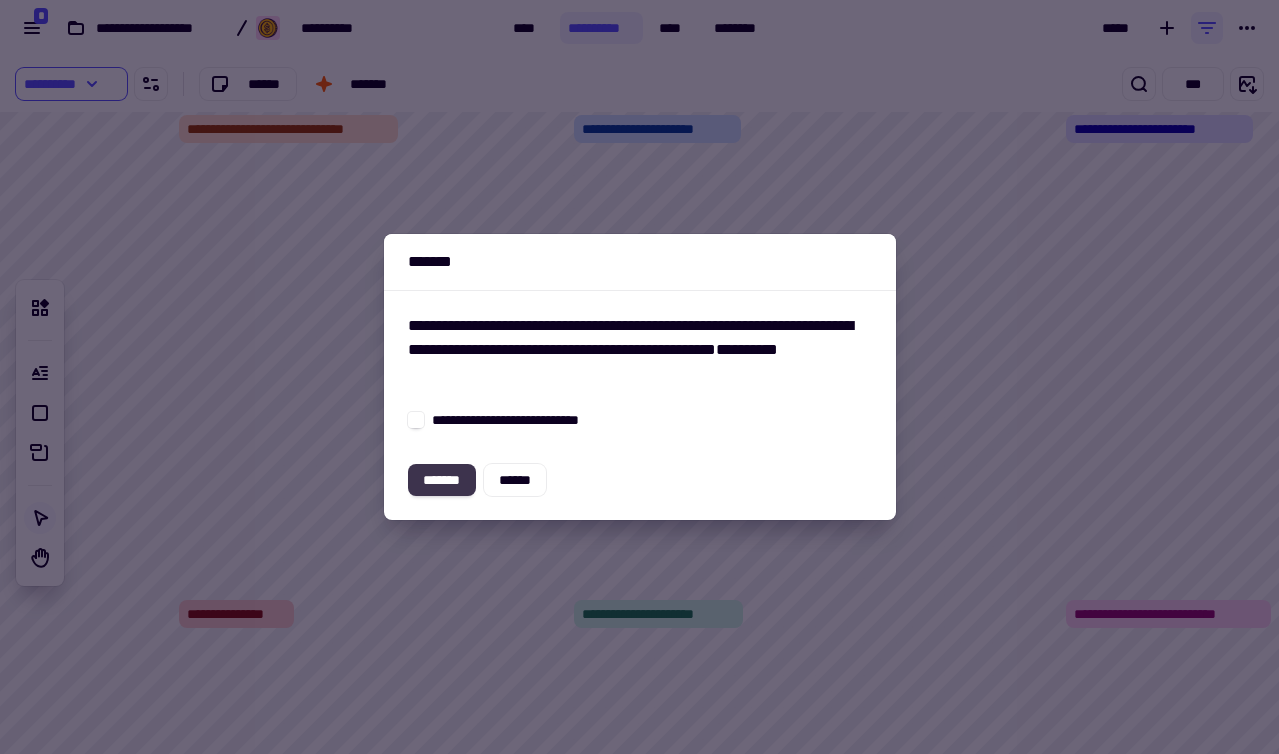 click on "*******" 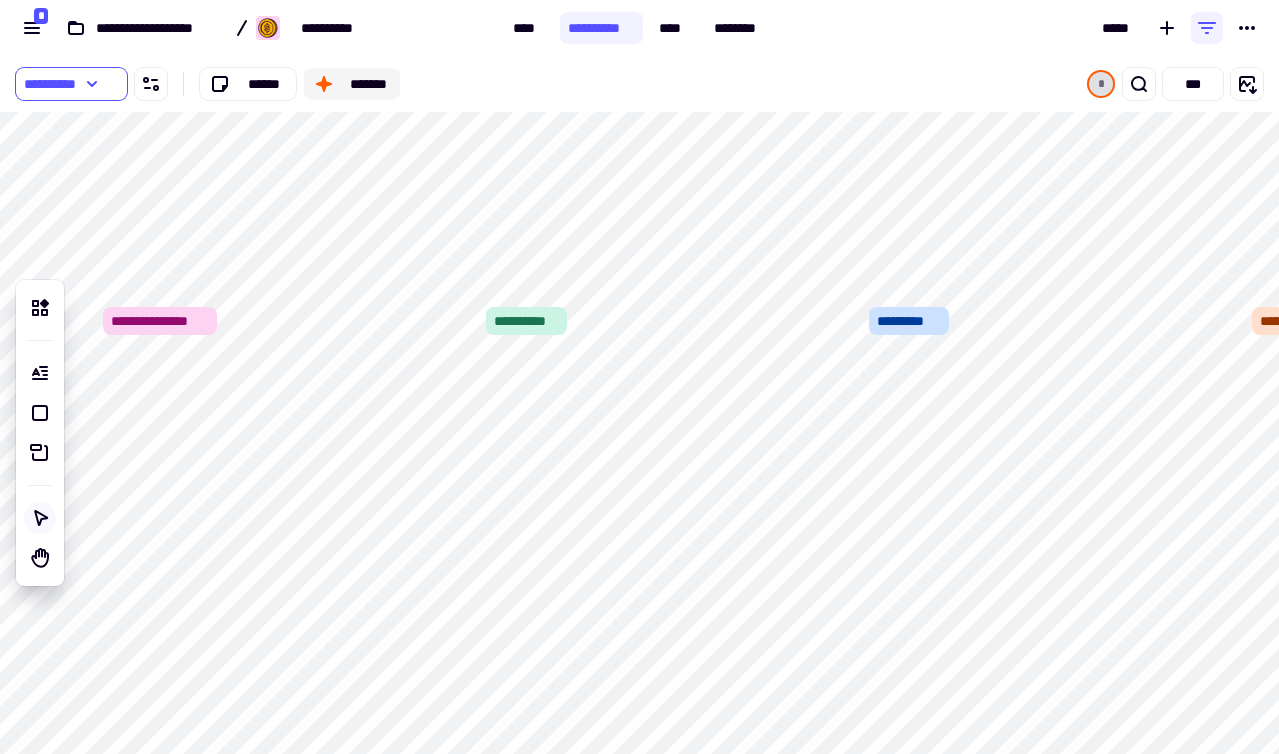 click on "*******" 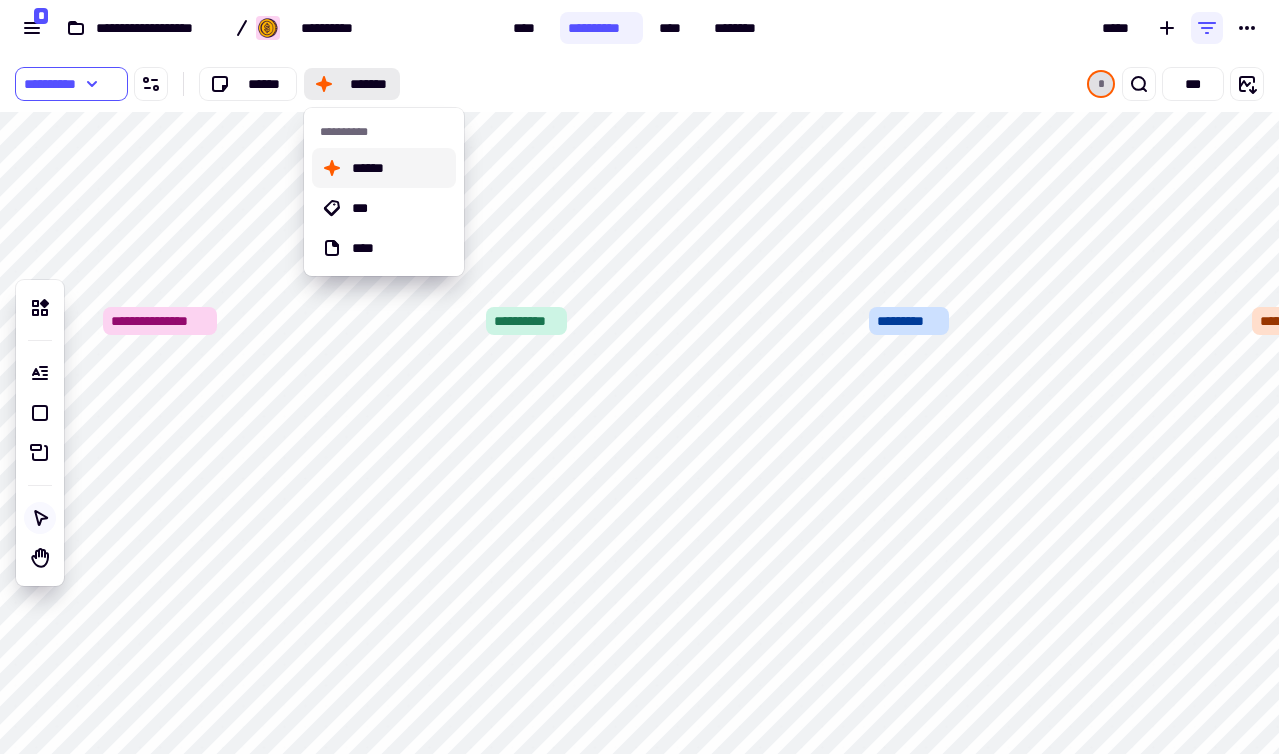 click on "**********" at bounding box center [375, 84] 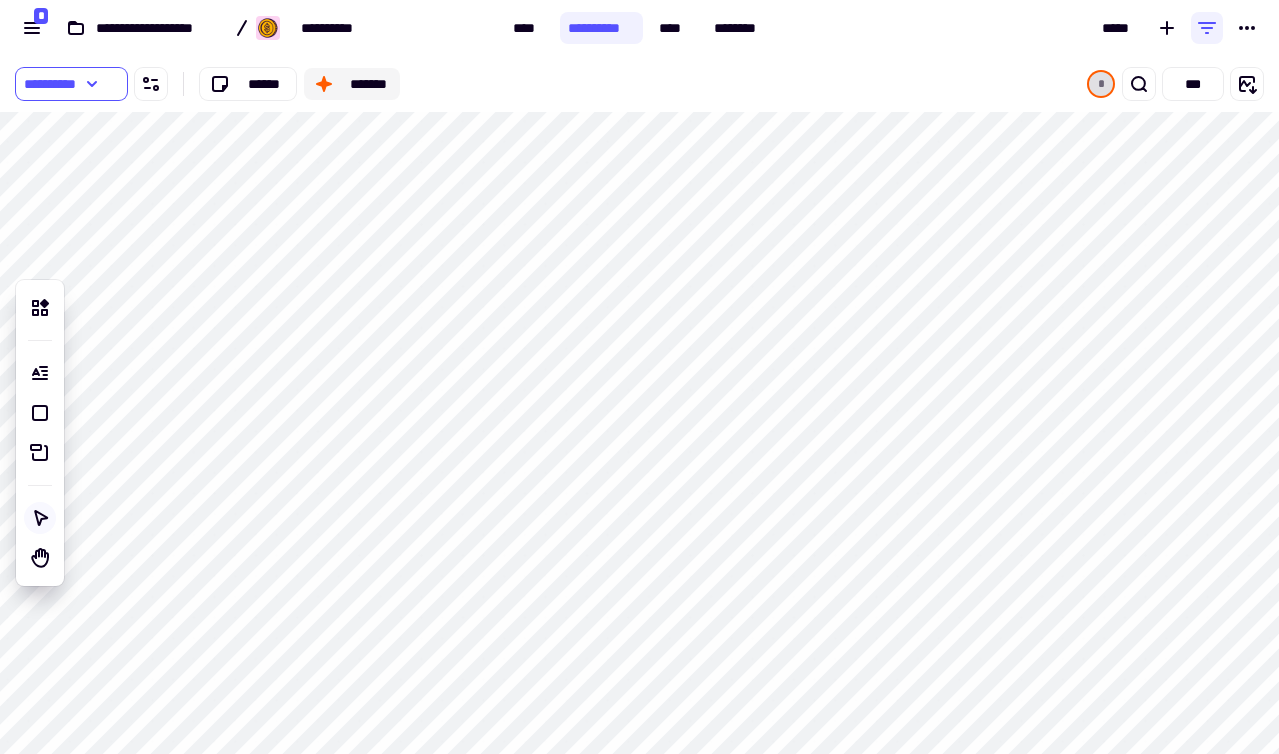 click on "*******" 